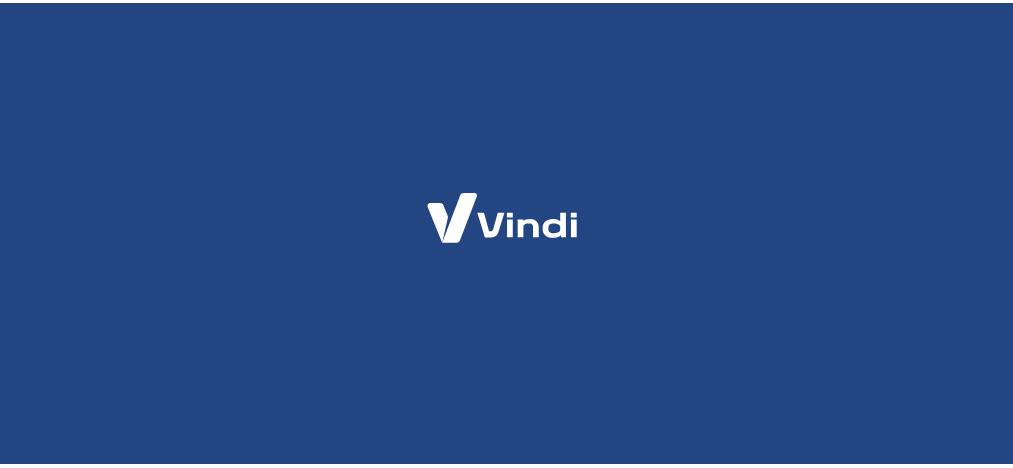 scroll, scrollTop: 0, scrollLeft: 0, axis: both 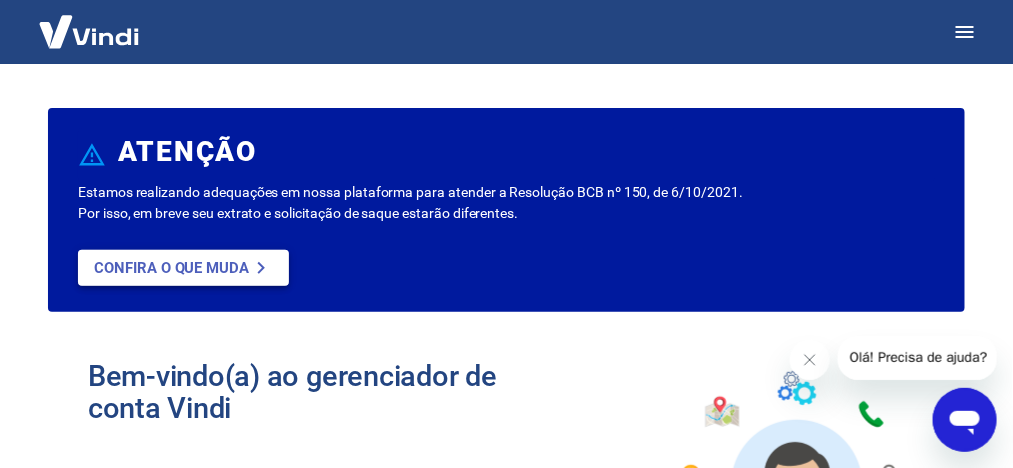 click on "Confira o que muda" at bounding box center (171, 268) 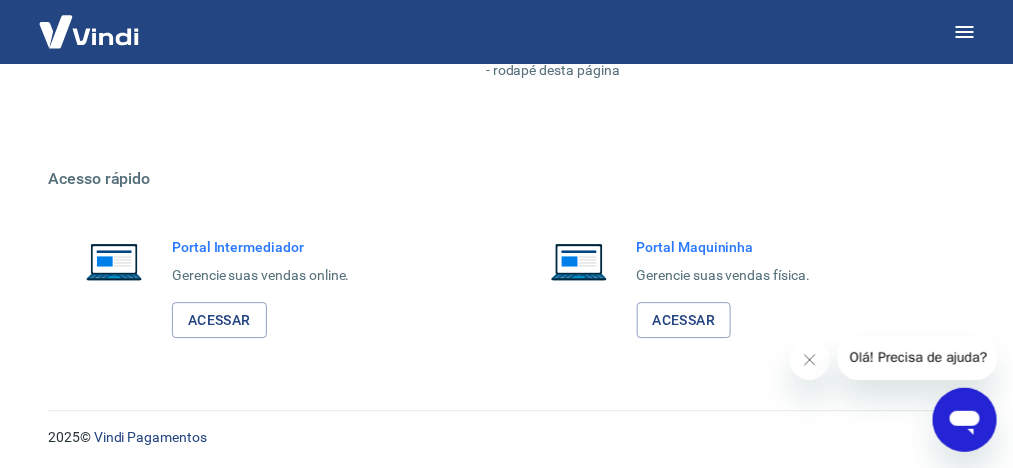 scroll, scrollTop: 1357, scrollLeft: 0, axis: vertical 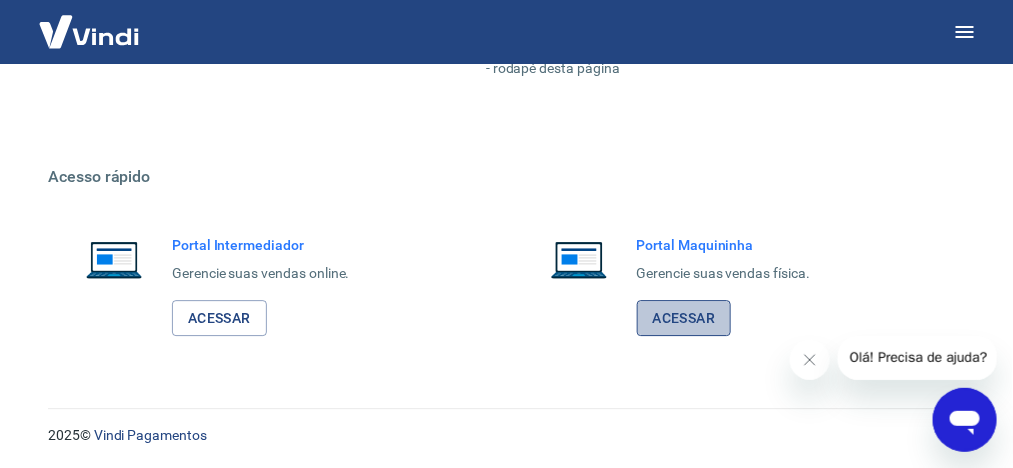 click on "Acessar" at bounding box center (684, 318) 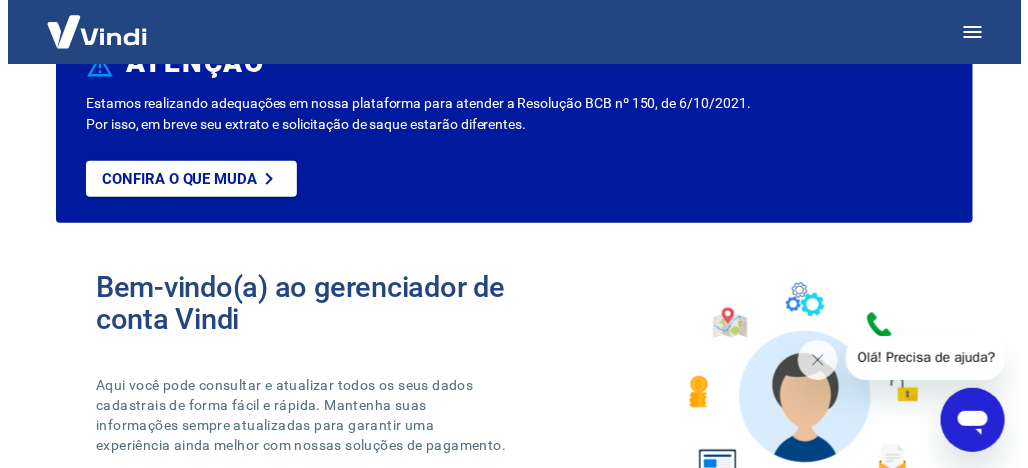 scroll, scrollTop: 0, scrollLeft: 0, axis: both 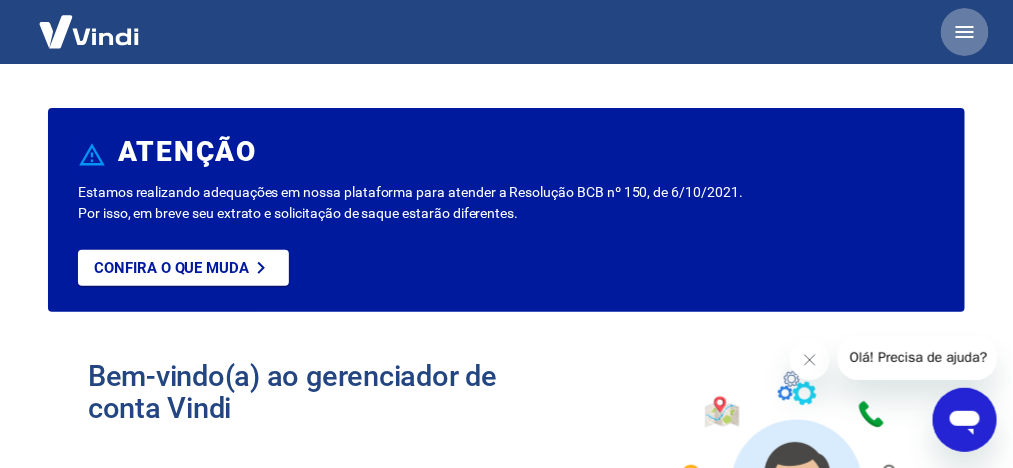 click at bounding box center [965, 32] 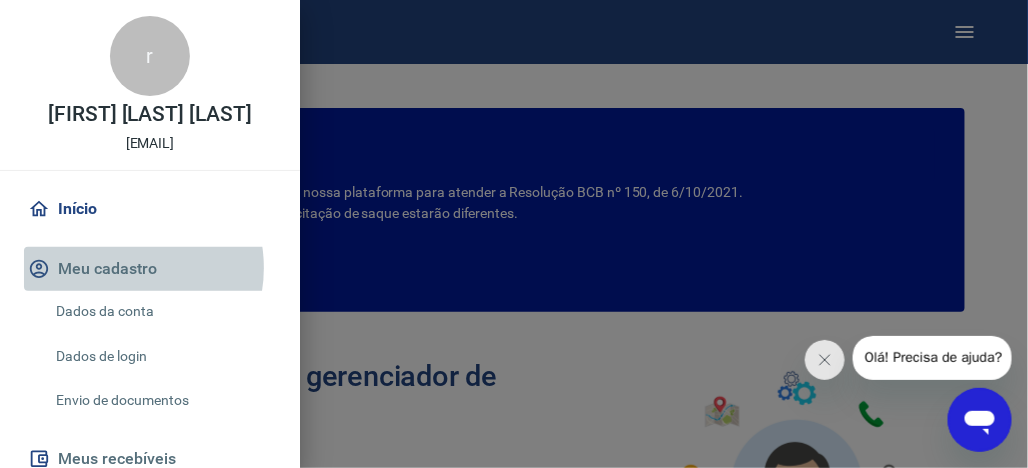click on "Meu cadastro" at bounding box center [150, 269] 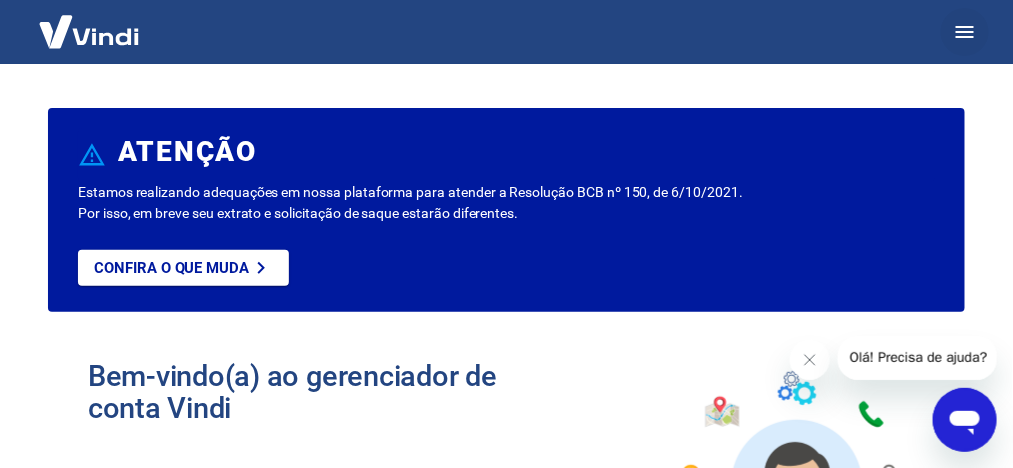 click 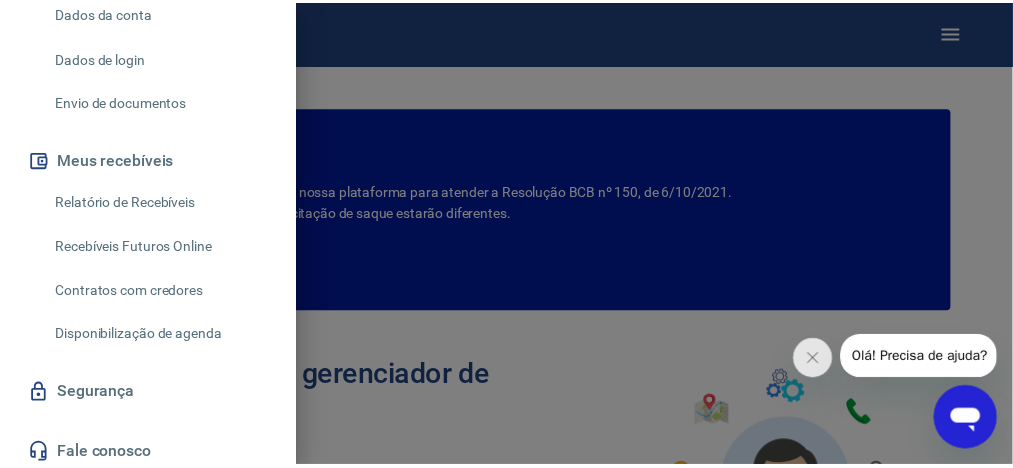 scroll, scrollTop: 265, scrollLeft: 0, axis: vertical 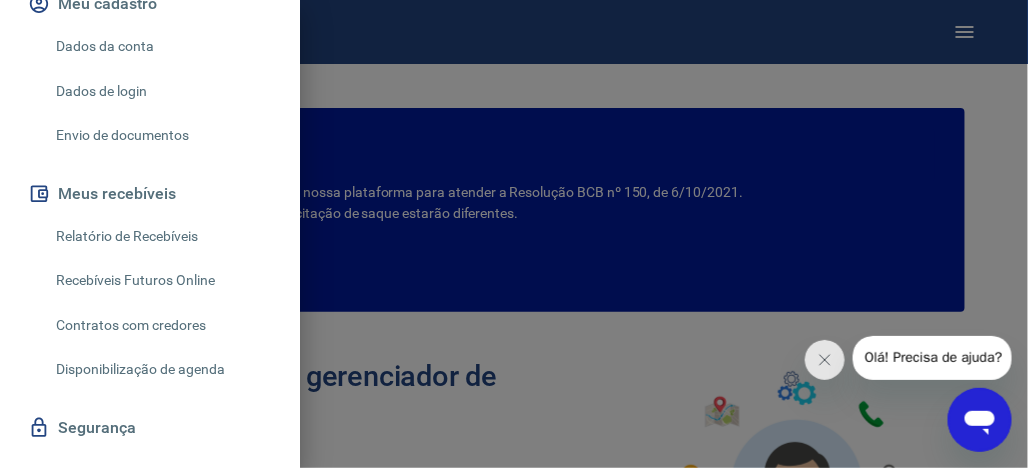 click on "Envio de documentos" at bounding box center (162, 135) 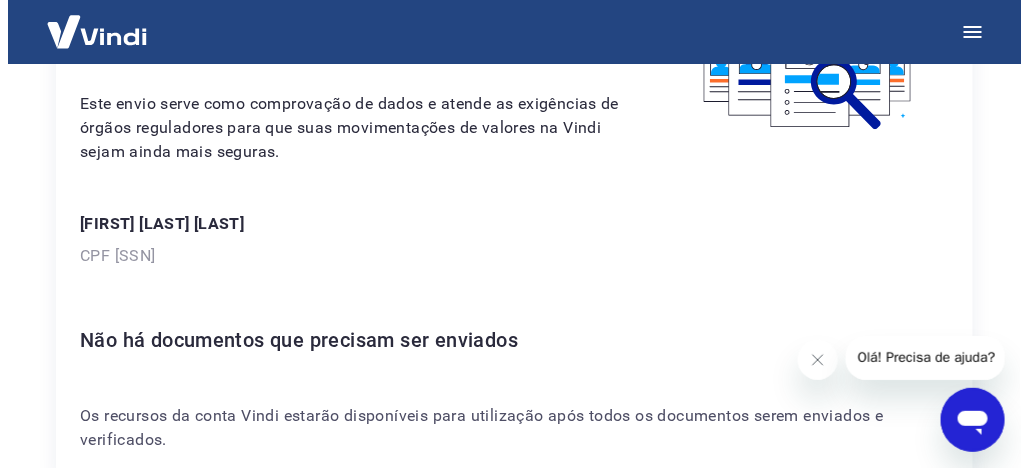 scroll, scrollTop: 305, scrollLeft: 0, axis: vertical 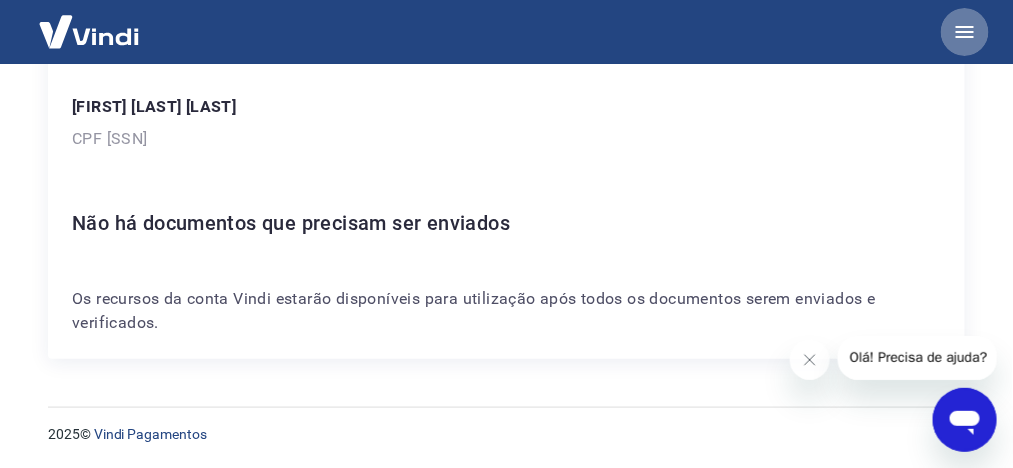 click 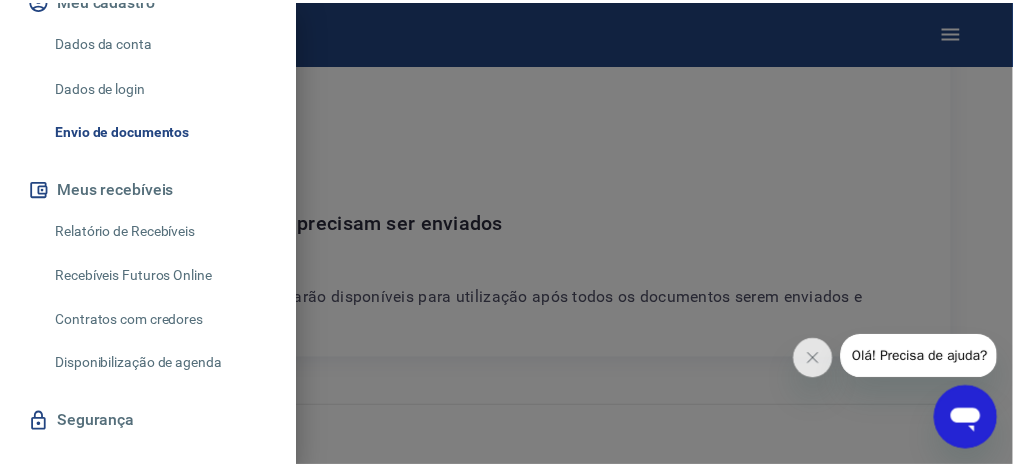 scroll, scrollTop: 265, scrollLeft: 0, axis: vertical 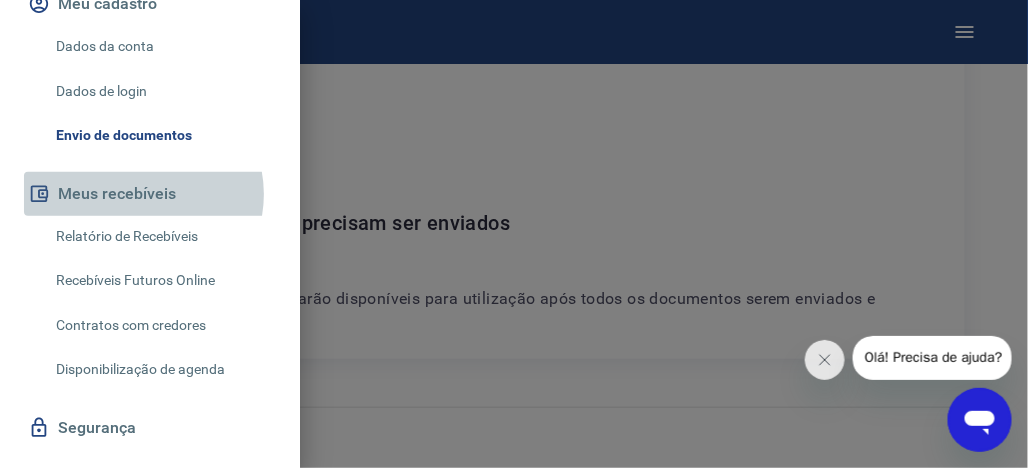 click on "Meus recebíveis" at bounding box center [150, 194] 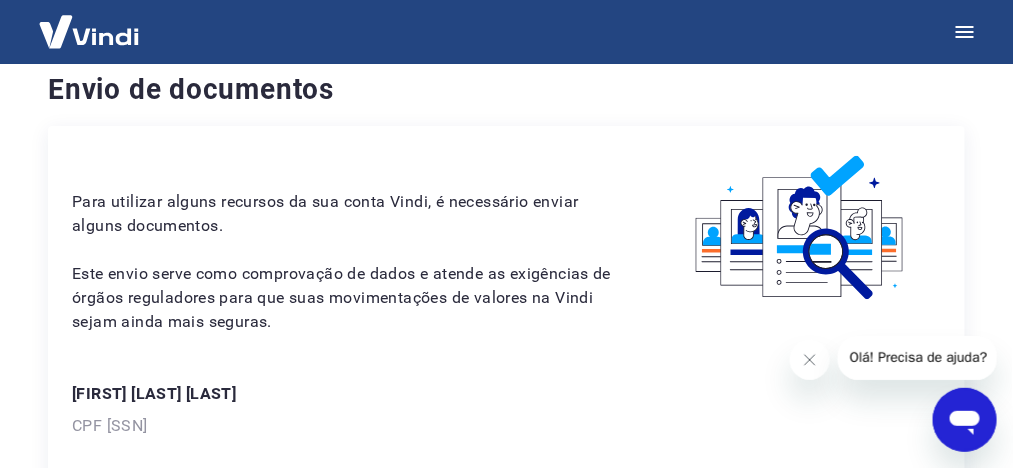 scroll, scrollTop: 0, scrollLeft: 0, axis: both 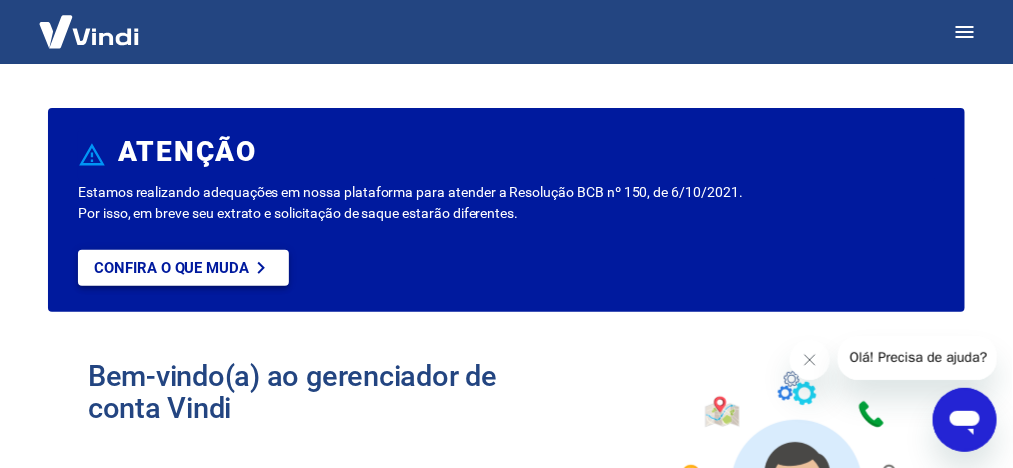 click on "Confira o que muda" at bounding box center (171, 268) 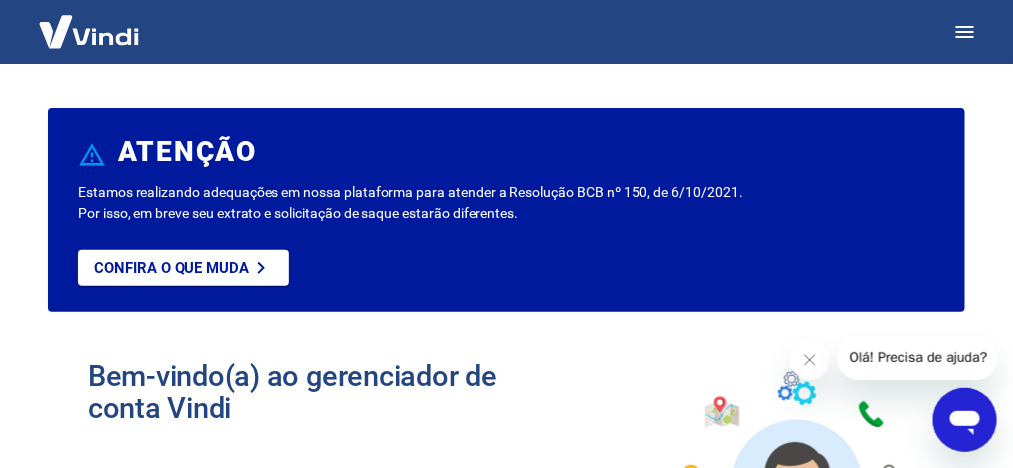 click at bounding box center [794, 470] 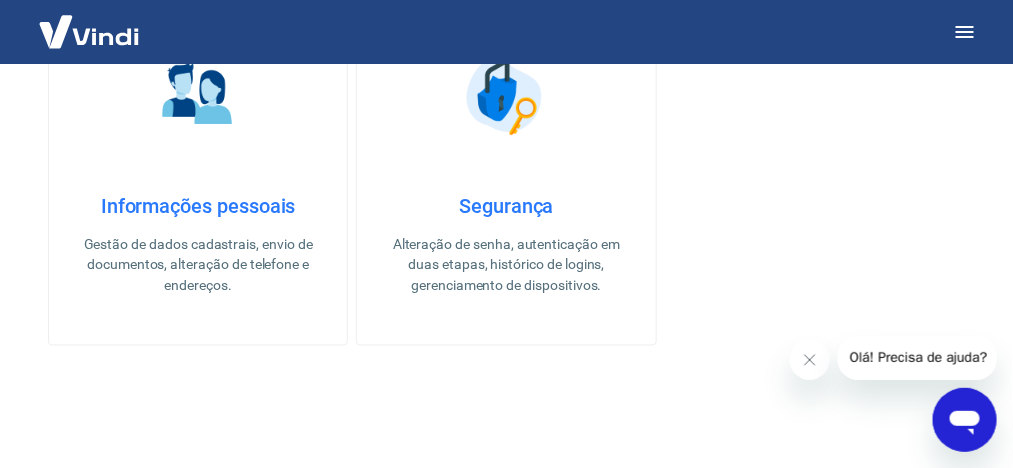 scroll, scrollTop: 800, scrollLeft: 0, axis: vertical 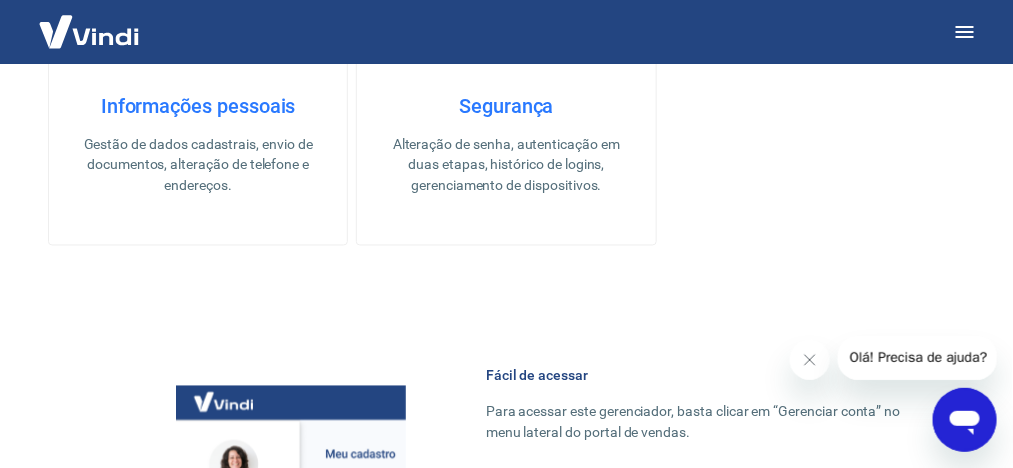 click on "Informações pessoais" at bounding box center [198, 106] 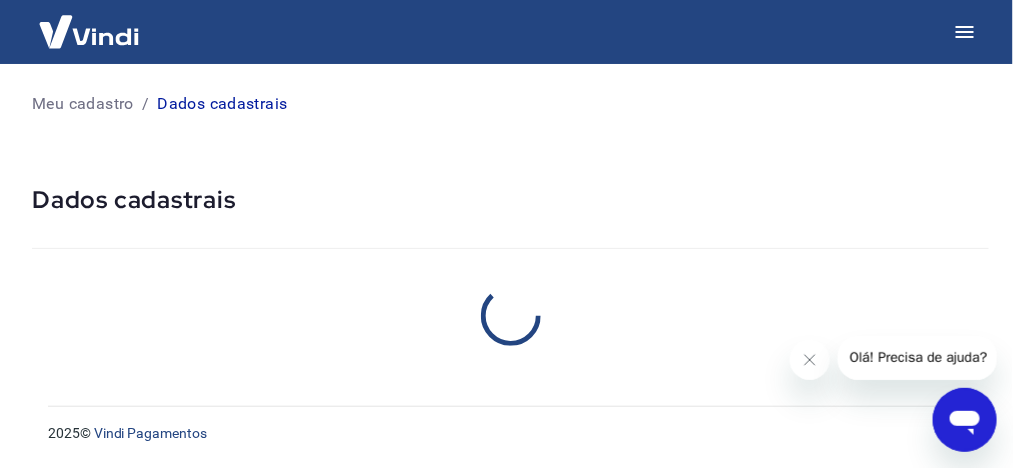 scroll, scrollTop: 0, scrollLeft: 0, axis: both 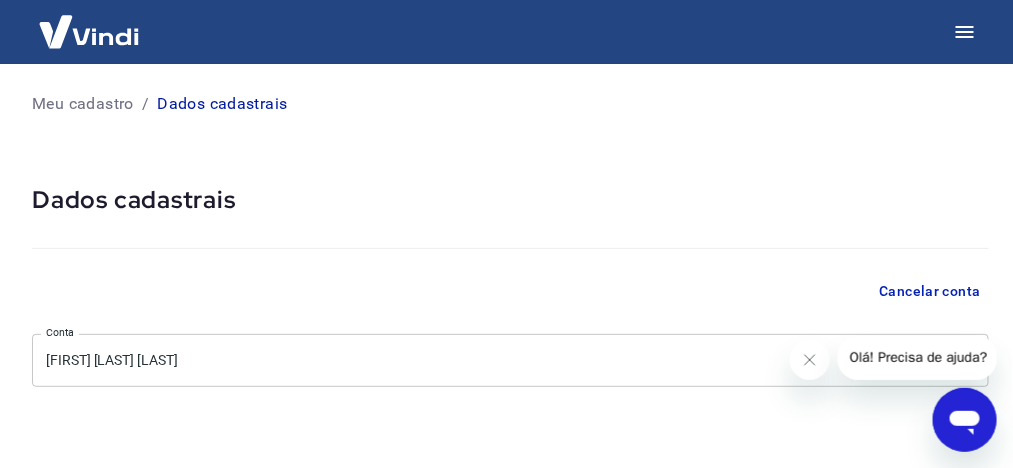 select on "SP" 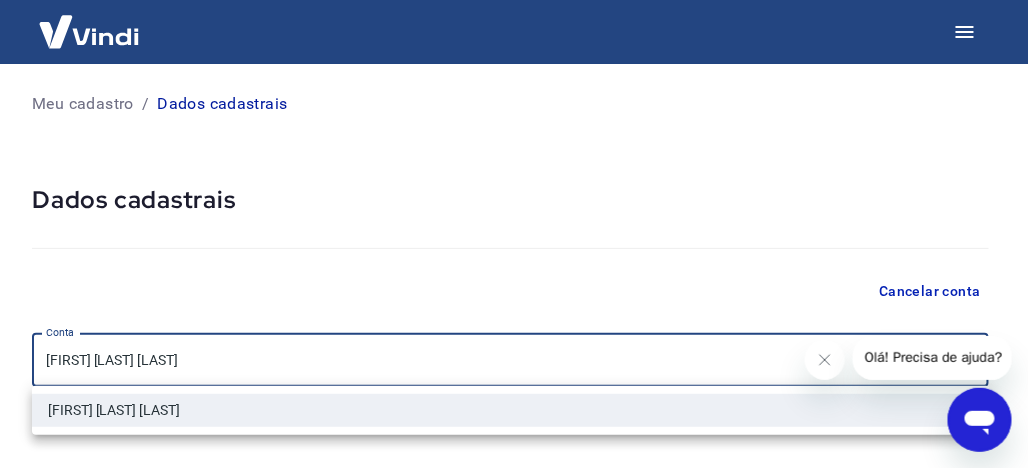 click on "Meu cadastro / Dados cadastrais Dados cadastrais Cancelar conta Conta [FIRST] [LAST] [LAST] [object Object] Conta Pessoa titular Conta bancária Nome da pessoa titular [FIRST] [LAST] [LAST] Nome da pessoa titular CPF da pessoa titular [SSN] CPF da pessoa titular Atenção! Seus recebimentos podem ficar temporariamente bloqueados se o nome da pessoa titular for editado. Isso ocorre devido a uma rápida validação automática que fazemos do novo nome informado como medida de segurança para garantir a autenticidade da pessoa titular da conta. Em alguns casos, poderá ser solicitado que você envie um documento para comprovação.
Após o novo nome ser validado, os recebimentos serão desbloqueados e a conta poderá continuar operando normalmente na Vindi. Salvar Cancelar Endereço CEP [POSTAL_CODE] CEP Rua Rua [STREET] Rua Número [NUMBER] Número Complemento Complemento Bairro [NEIGHBORHOOD] Bairro Cidade [CITY] Cidade Estado Acre Alagoas Amapá Amazonas Bahia Ceará" at bounding box center (514, 234) 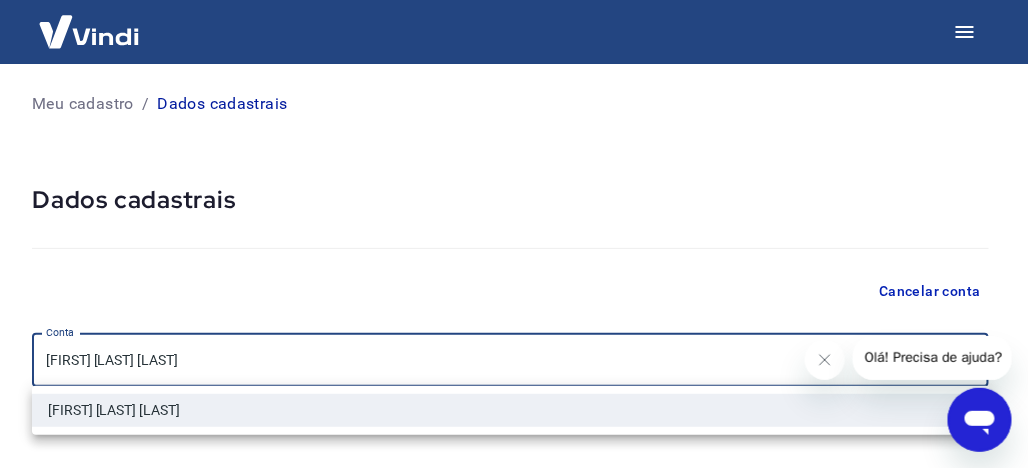 type 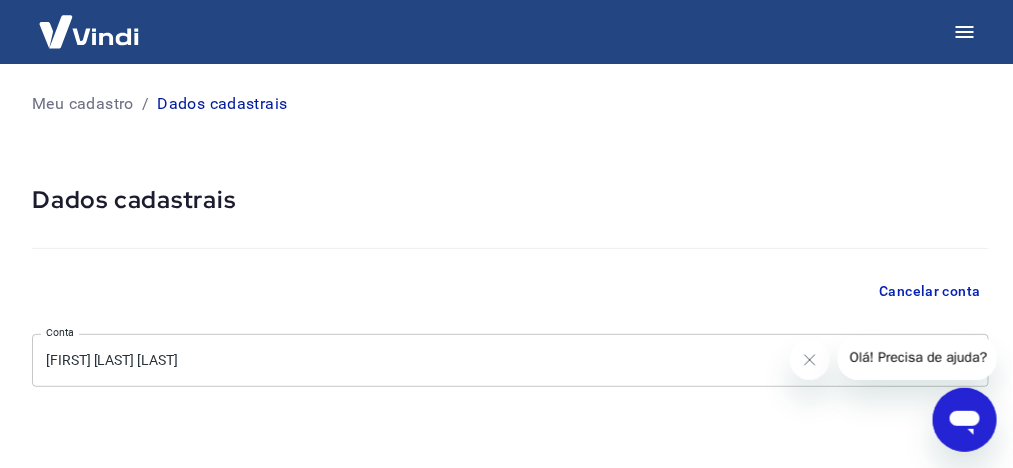 click on "Olá! Precisa de ajuda?" at bounding box center (918, 356) 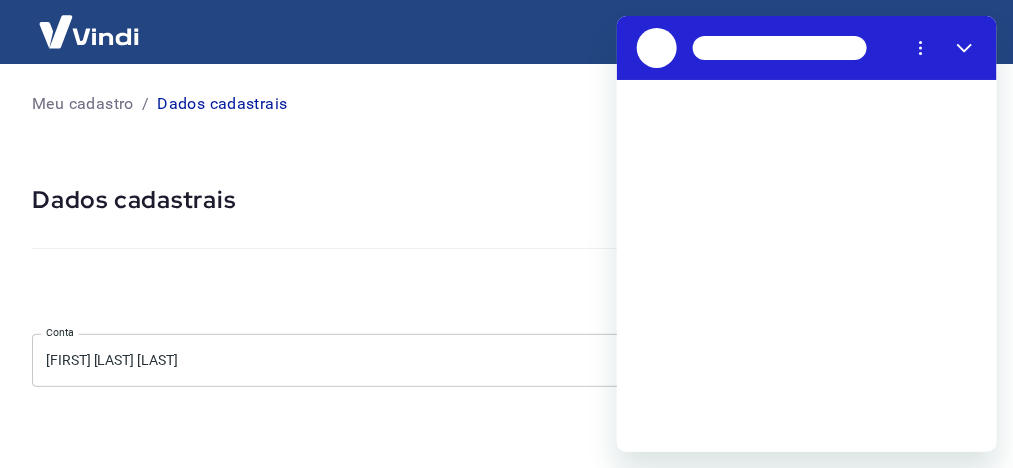 scroll, scrollTop: 0, scrollLeft: 0, axis: both 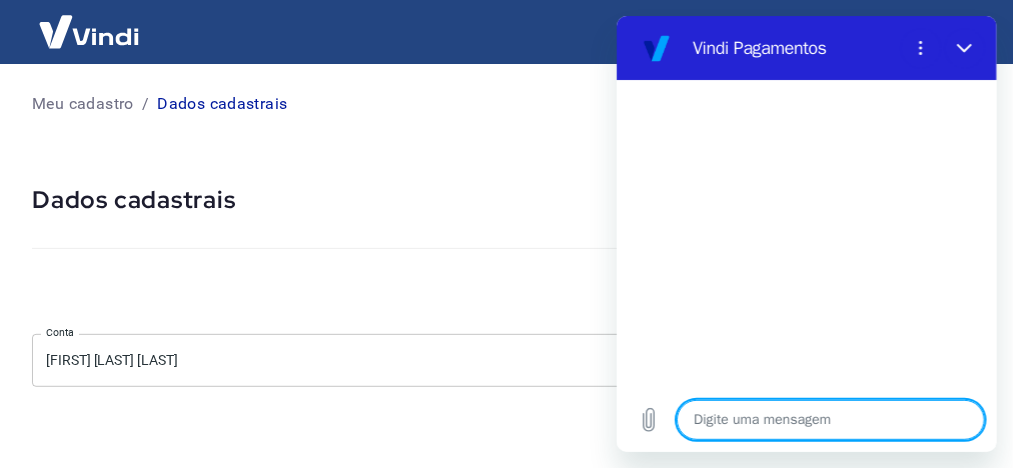 type on "o" 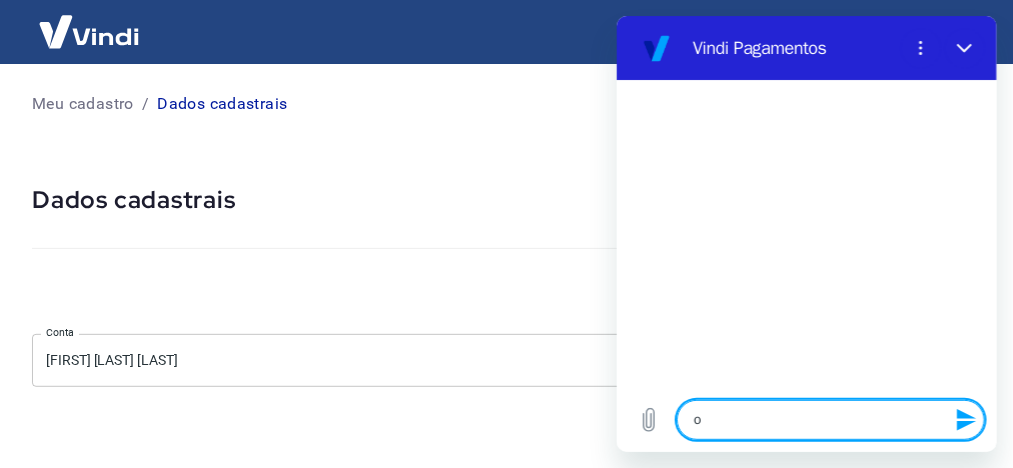 type on "ol" 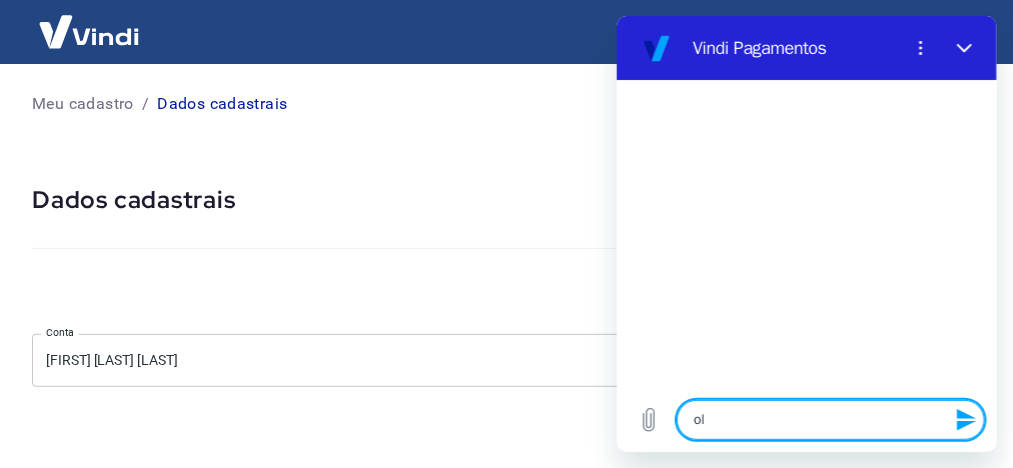 type on "ola" 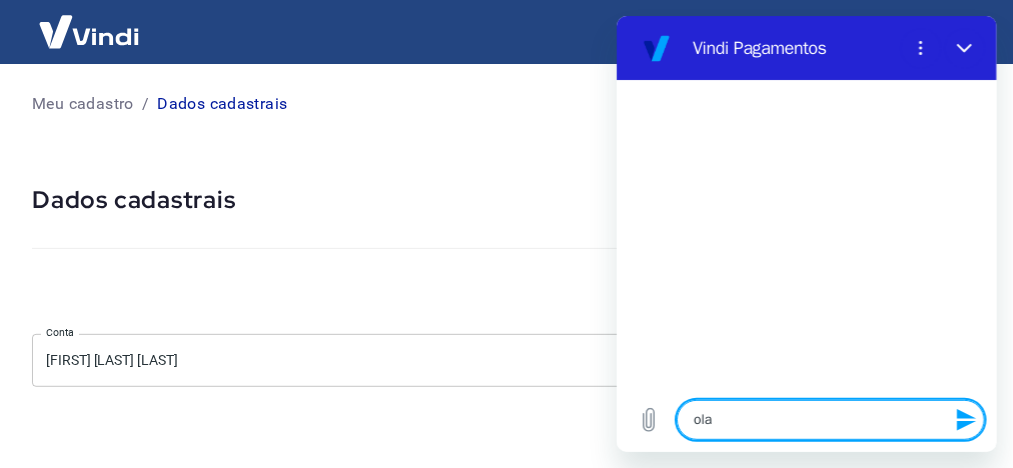 type on "ola" 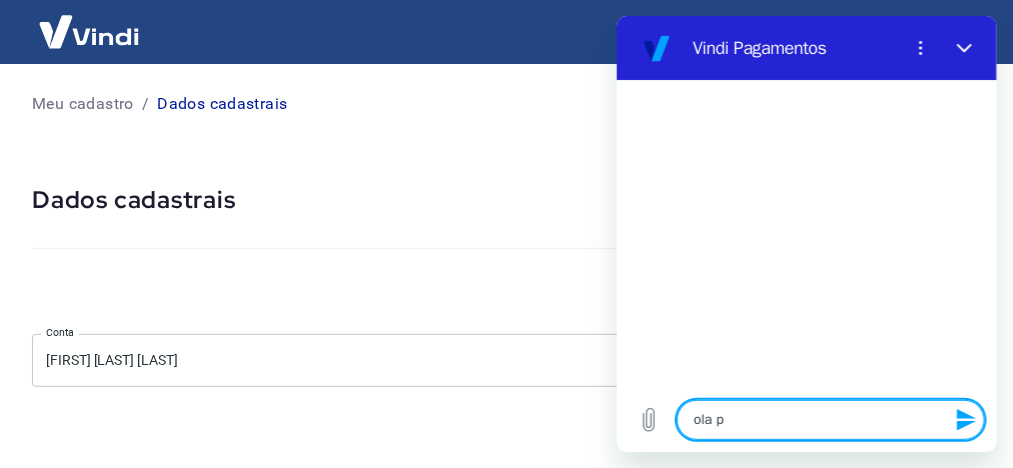 type on "ola pr" 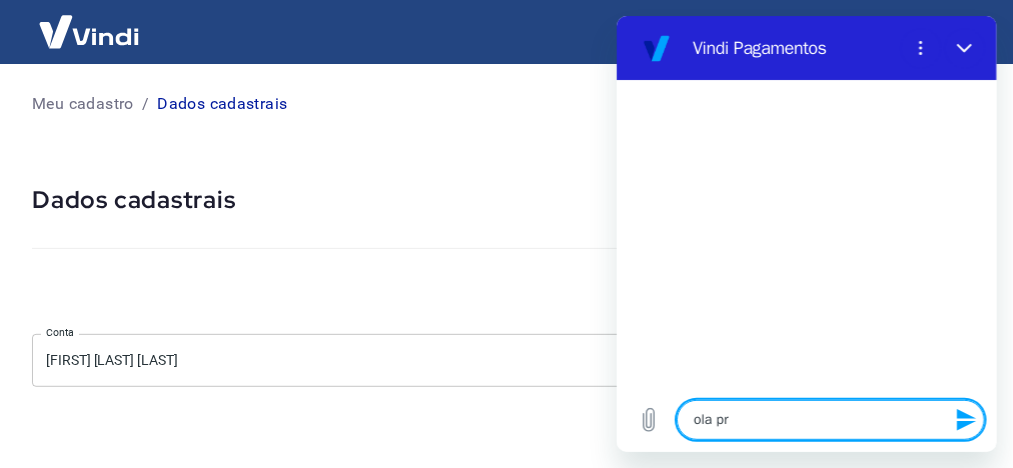 type on "ola pre" 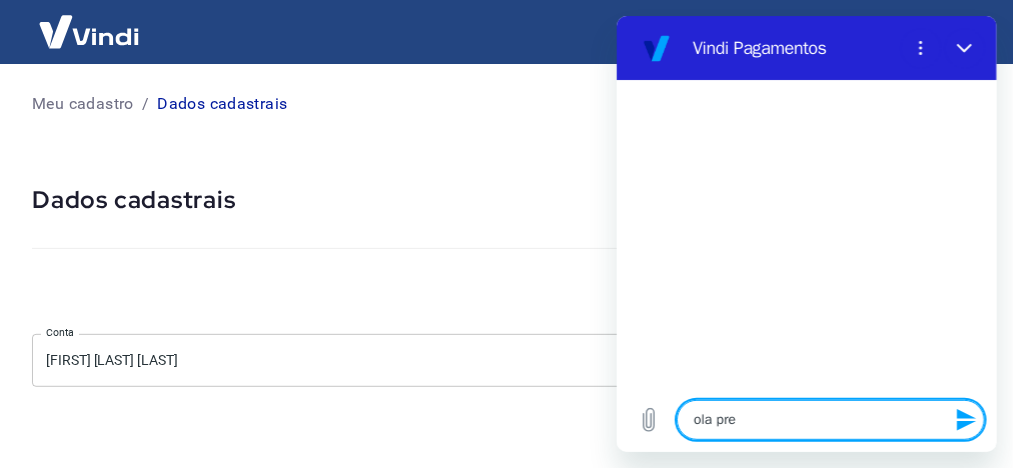 type on "x" 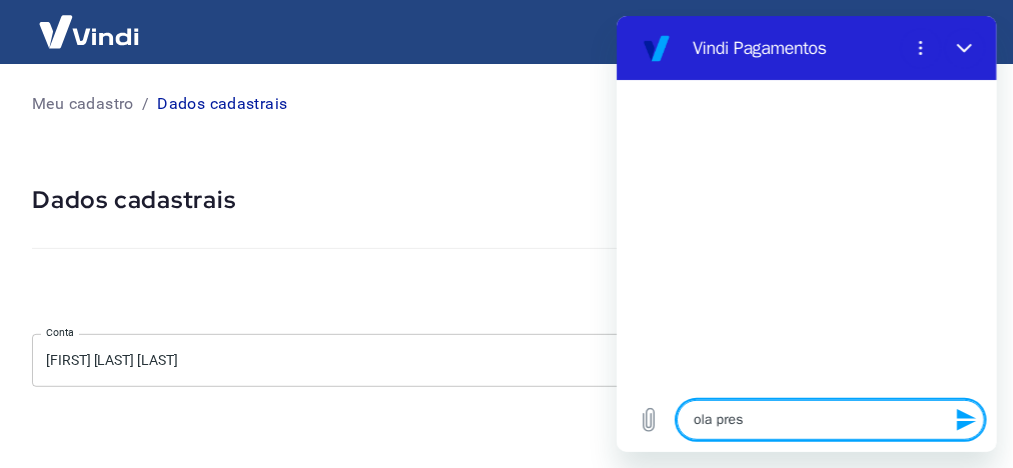type on "ola presc" 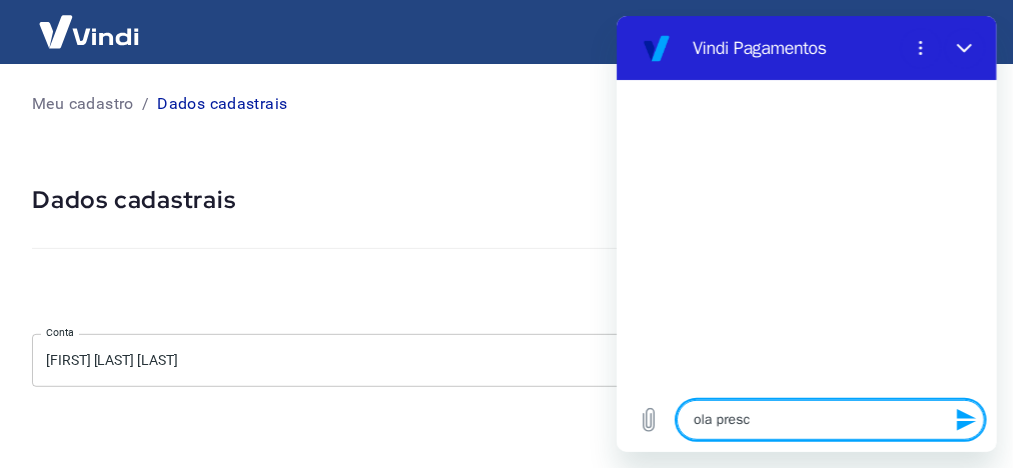 type on "ola presci" 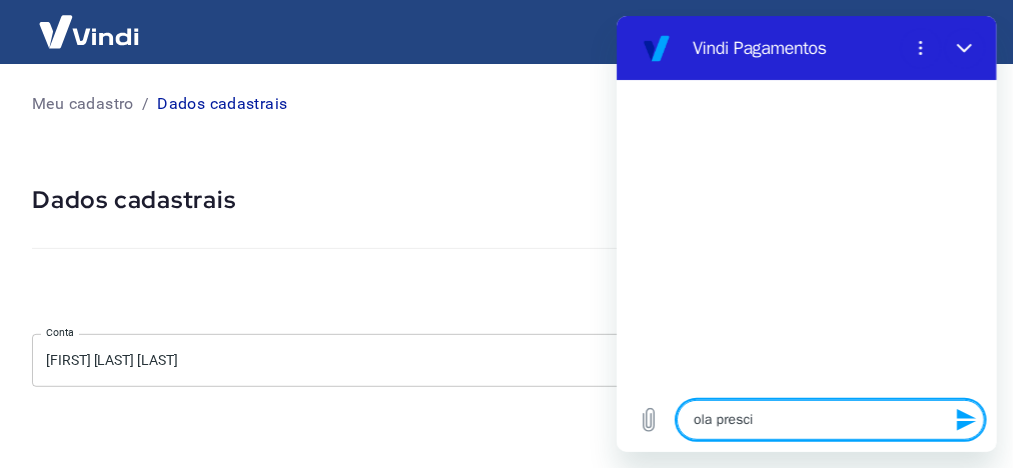 type on "ola prescis" 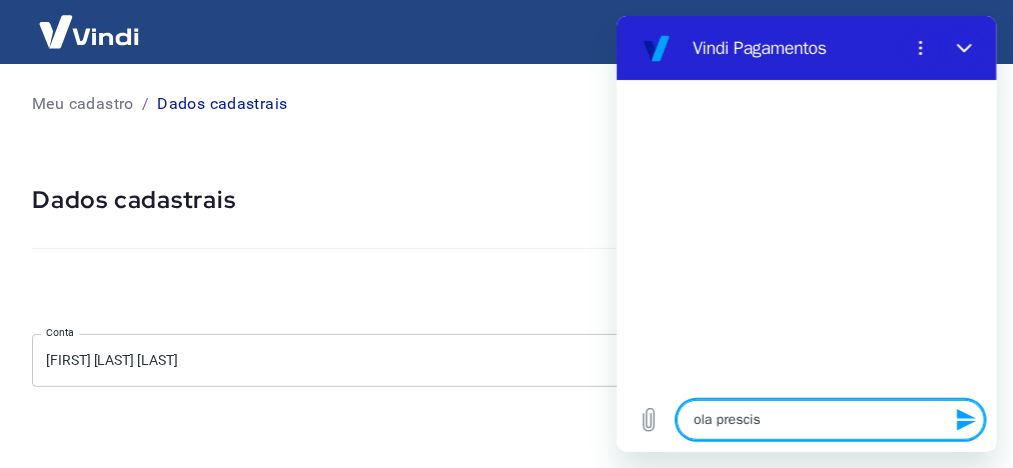 type on "ola presciso" 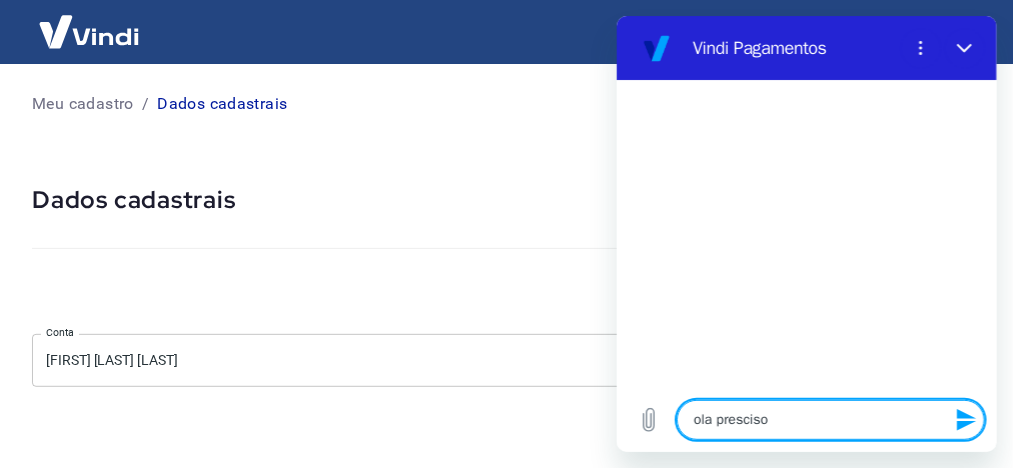 type on "ola prescis" 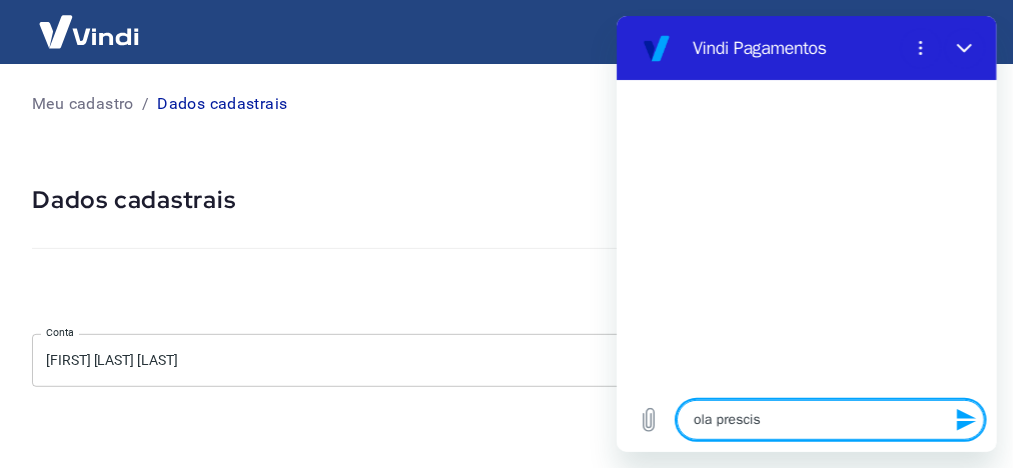 type on "ola presci" 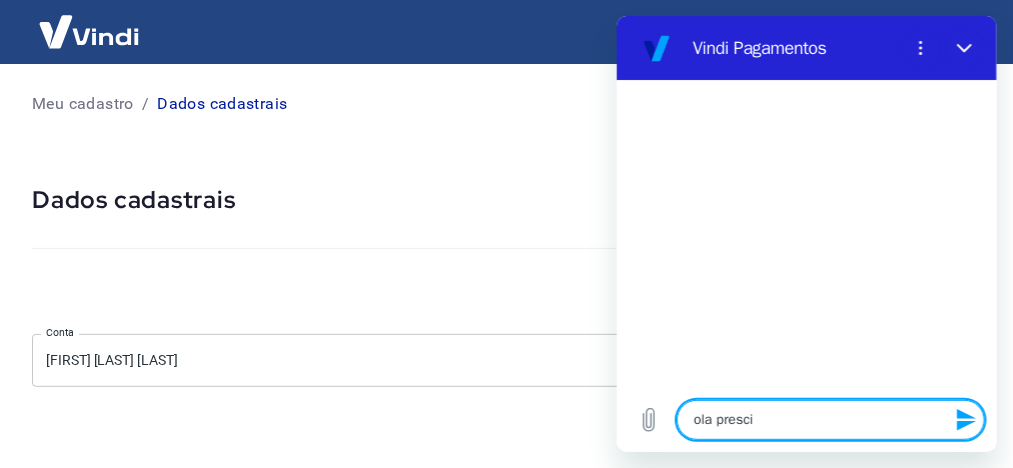 type on "ola presc" 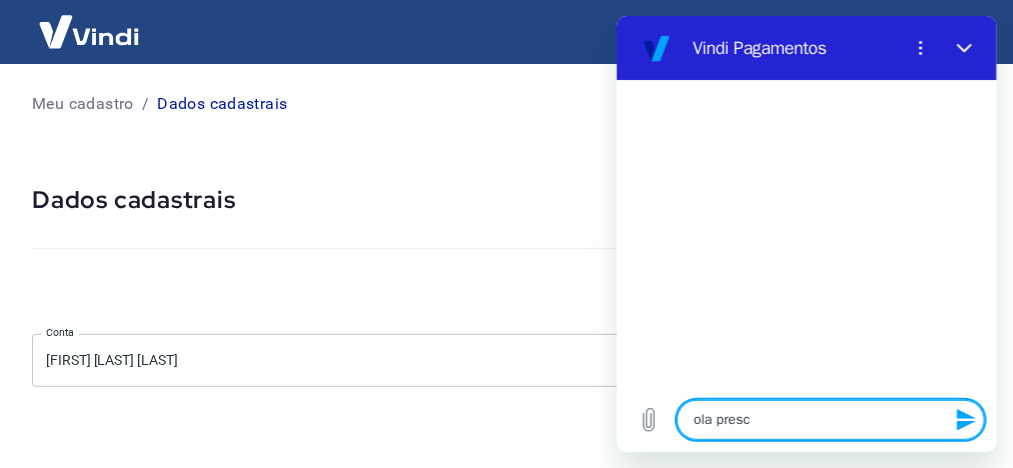 type on "ola pres" 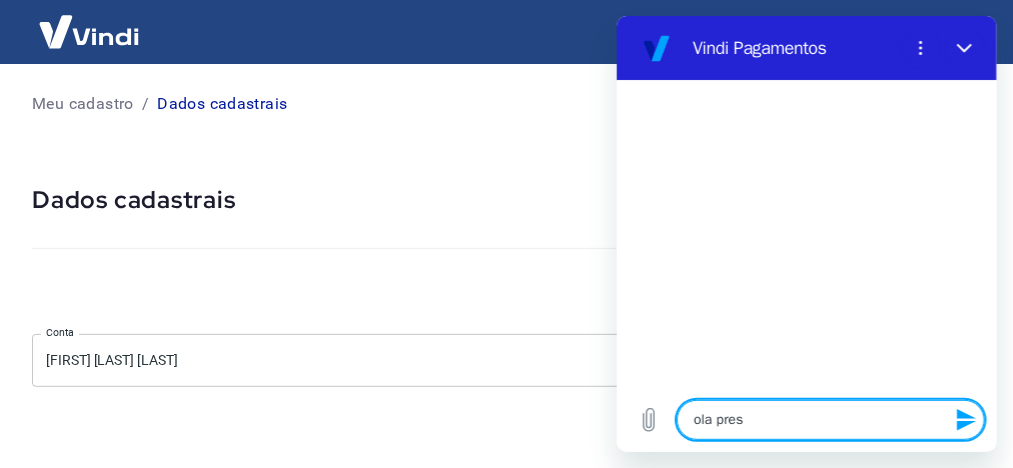 type on "ola pre" 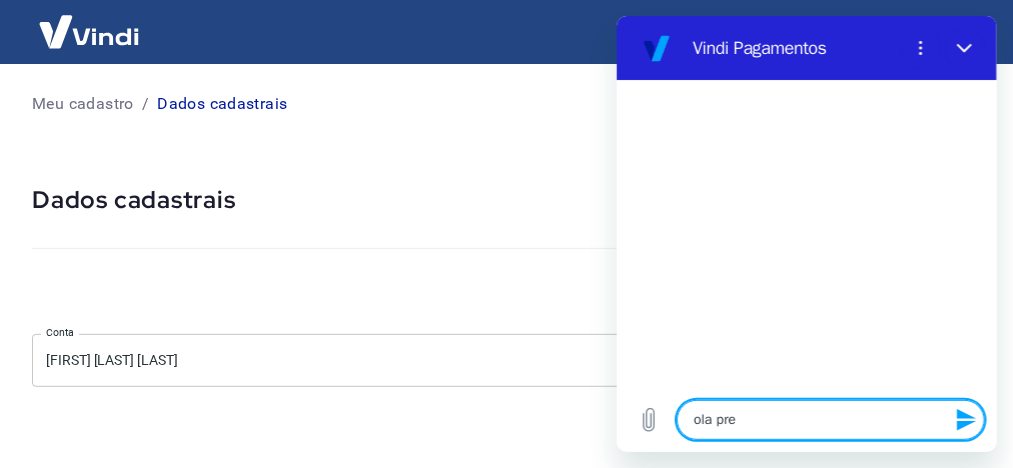 type on "ola pr" 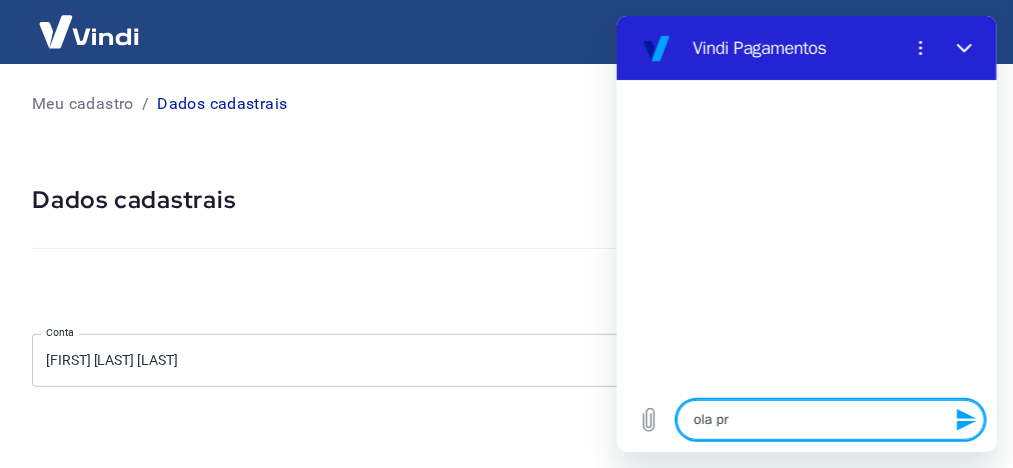 type on "ola p" 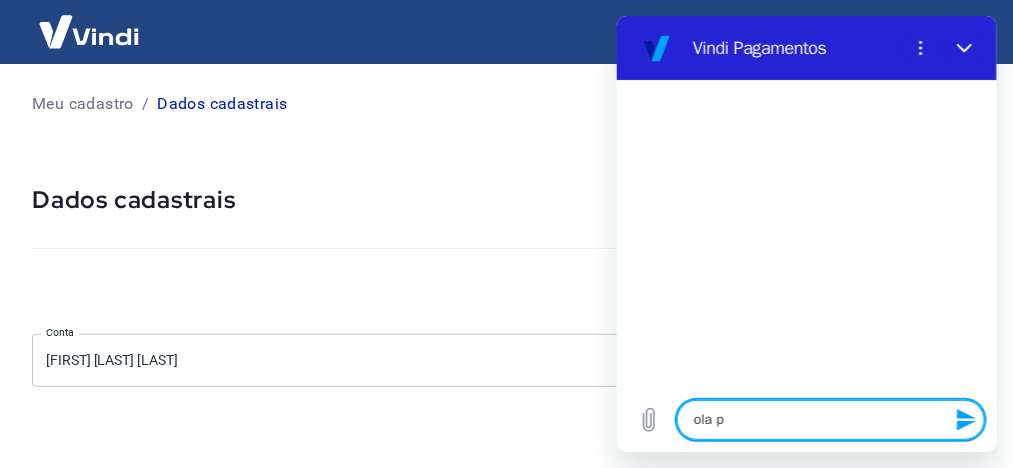 type on "x" 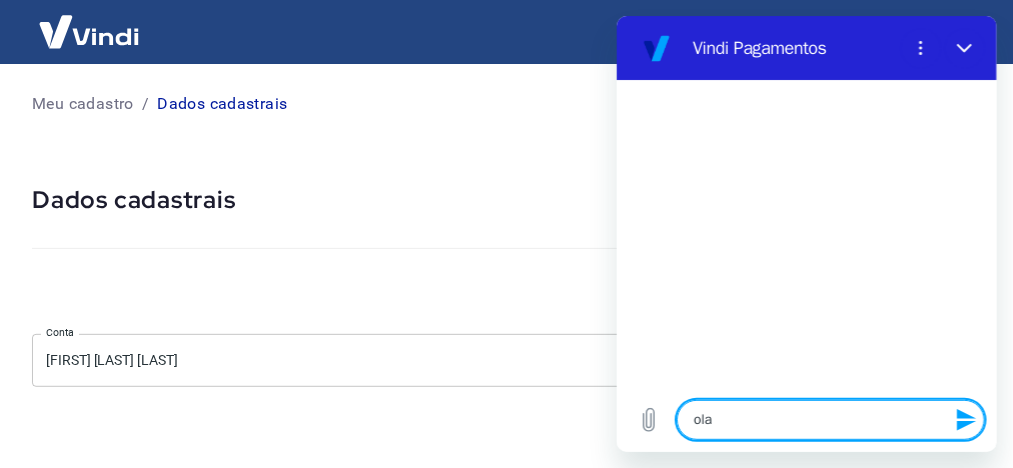 type on "ola" 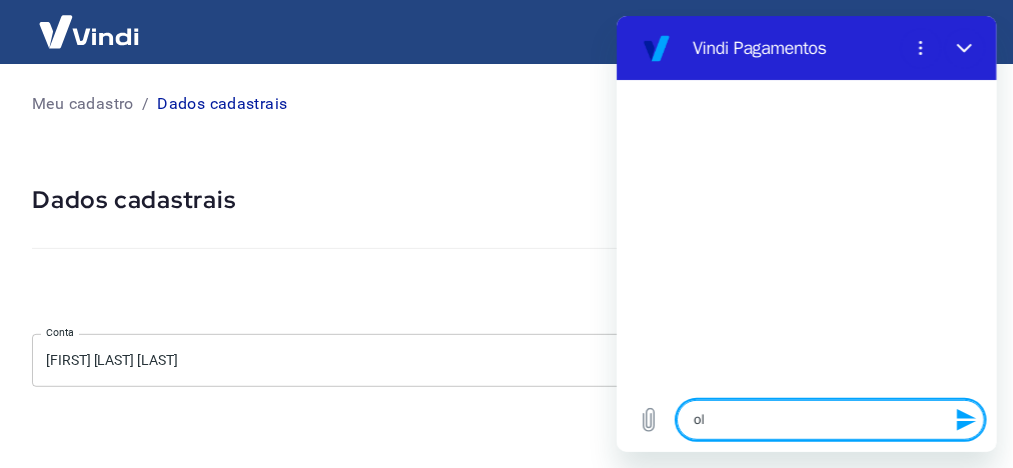 type on "o" 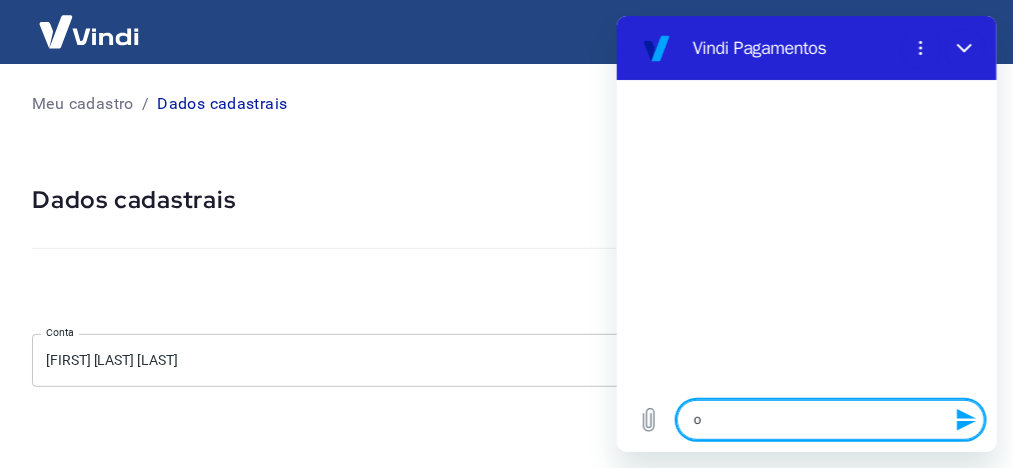 type 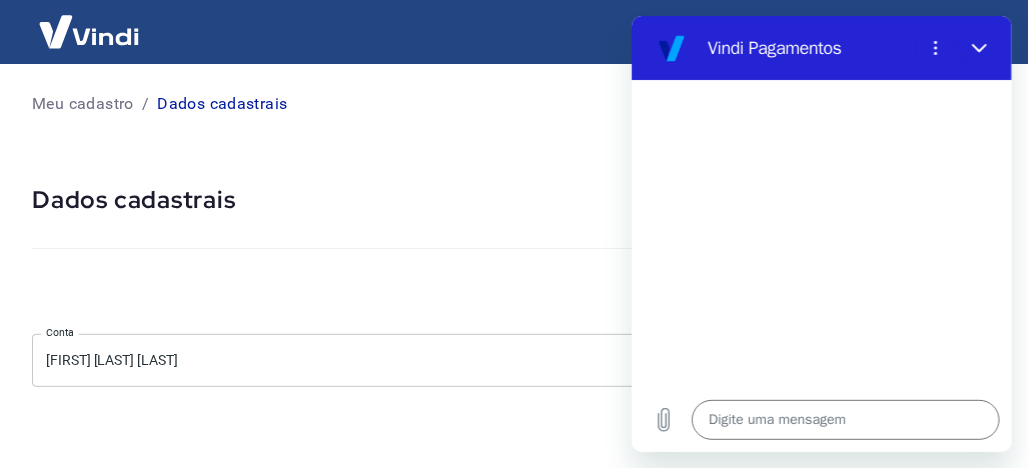 click on "Meu cadastro / Dados cadastrais Dados cadastrais Cancelar conta Conta [FIRST] [LAST] [LAST] [object Object] Conta Pessoa titular Conta bancária Nome da pessoa titular [FIRST] [LAST] [LAST] Nome da pessoa titular CPF da pessoa titular [SSN] CPF da pessoa titular Atenção! Seus recebimentos podem ficar temporariamente bloqueados se o nome da pessoa titular for editado. Isso ocorre devido a uma rápida validação automática que fazemos do novo nome informado como medida de segurança para garantir a autenticidade da pessoa titular da conta. Em alguns casos, poderá ser solicitado que você envie um documento para comprovação.
Após o novo nome ser validado, os recebimentos serão desbloqueados e a conta poderá continuar operando normalmente na Vindi. Salvar Cancelar Endereço CEP [POSTAL_CODE] CEP Rua Rua [STREET] Rua Número [NUMBER] Número Complemento Complemento Bairro [NEIGHBORHOOD] Bairro Cidade [CITY] Cidade Estado Acre Alagoas Amapá Amazonas Bahia Ceará" at bounding box center (514, 234) 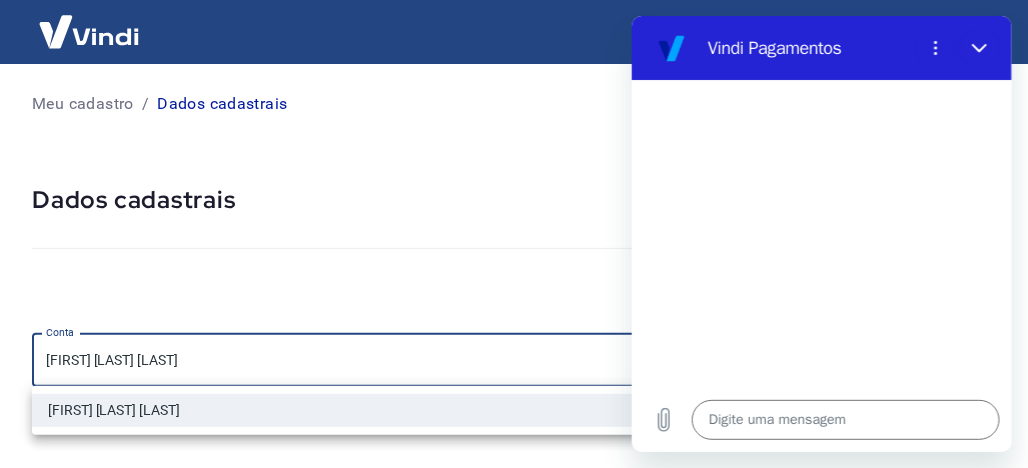 click at bounding box center [514, 234] 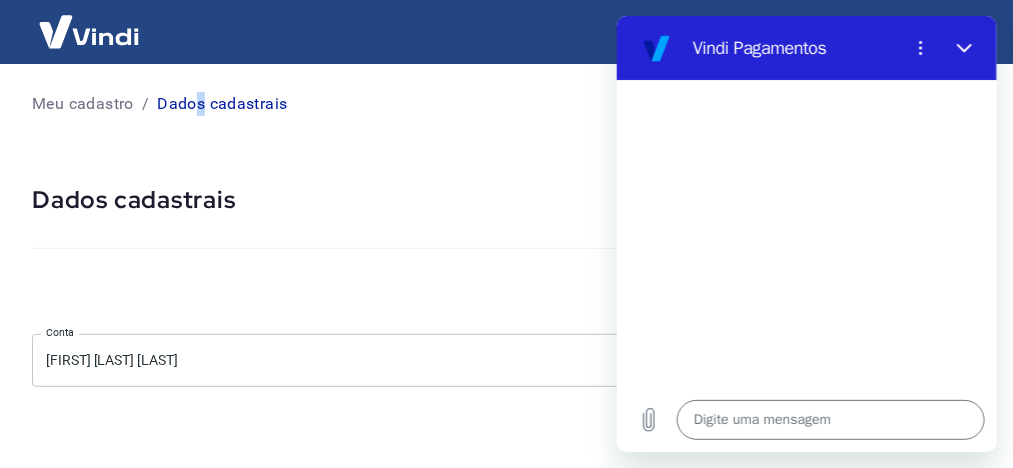 click on "Dados cadastrais" at bounding box center [222, 104] 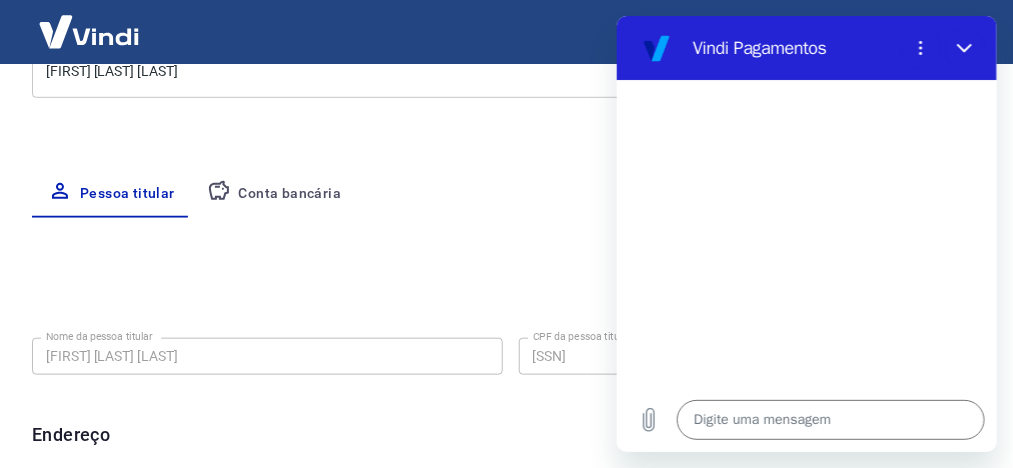 scroll, scrollTop: 300, scrollLeft: 0, axis: vertical 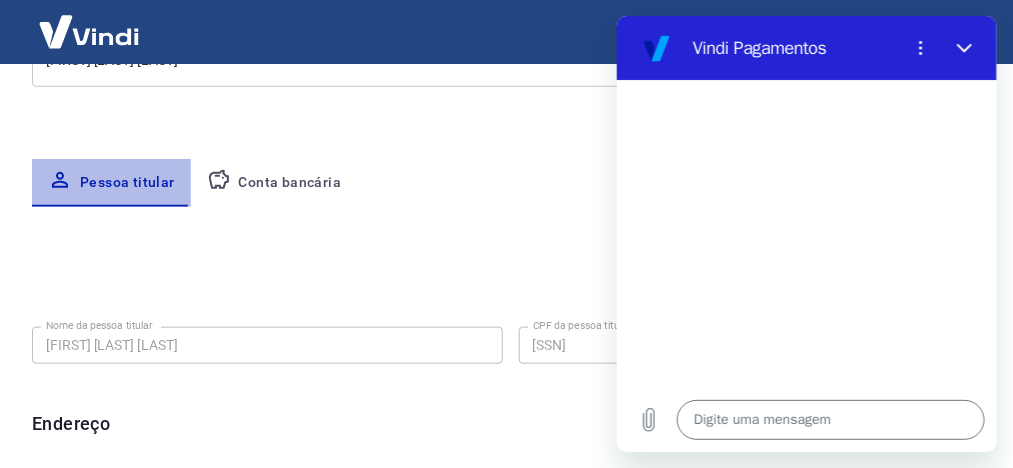click on "Pessoa titular" at bounding box center [111, 183] 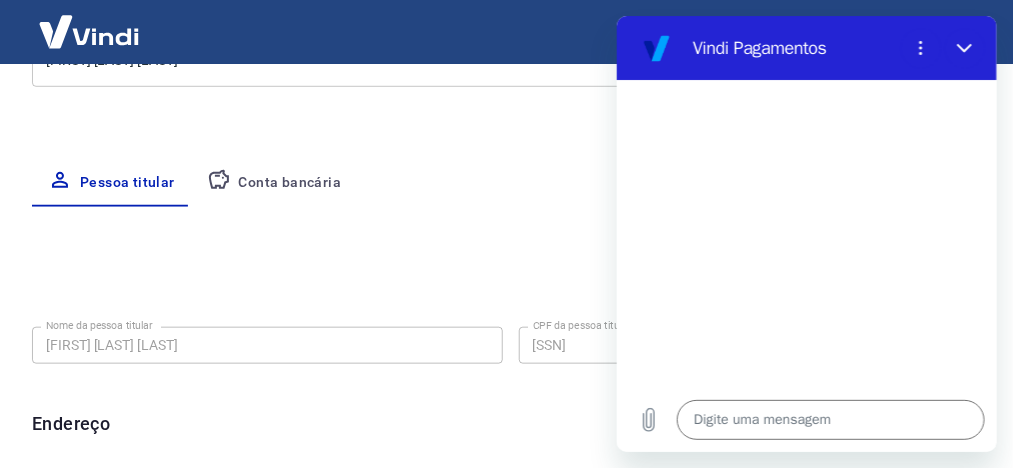 click on "Nome da pessoa titular [FIRST] [LAST] [LAST] Nome da pessoa titular CPF da pessoa titular [SSN] CPF da pessoa titular Atenção! Seus recebimentos podem ficar temporariamente bloqueados se o nome da pessoa titular for editado. Isso ocorre devido a uma rápida validação automática que fazemos do novo nome informado como medida de segurança para garantir a autenticidade da pessoa titular da conta. Em alguns casos, poderá ser solicitado que você envie um documento para comprovação.
Após o novo nome ser validado, os recebimentos serão desbloqueados e a conta poderá continuar operando normalmente na Vindi. Salvar Cancelar Endereço CEP [POSTAL_CODE] CEP Rua Rua [STREET] Rua Número [NUMBER] Número Complemento Complemento Bairro [NEIGHBORHOOD] Bairro Cidade [CITY] Cidade Estado Acre Alagoas Amapá Amazonas Bahia Ceará Distrito Federal Espírito Santo Goiás Maranhão Mato Grosso Mato Grosso do Sul Minas Gerais Pará Paraíba Paraná Pernambuco Piauí Rio de Janeiro" at bounding box center (510, 554) 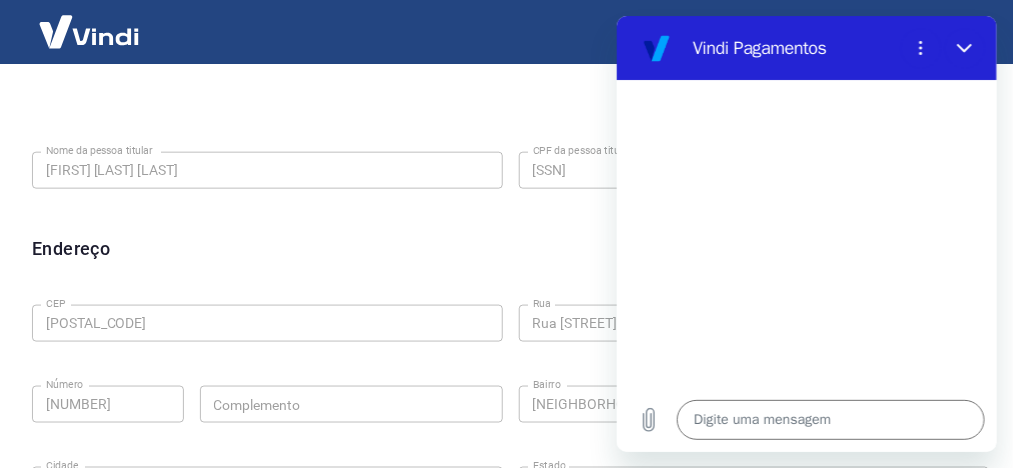 scroll, scrollTop: 499, scrollLeft: 0, axis: vertical 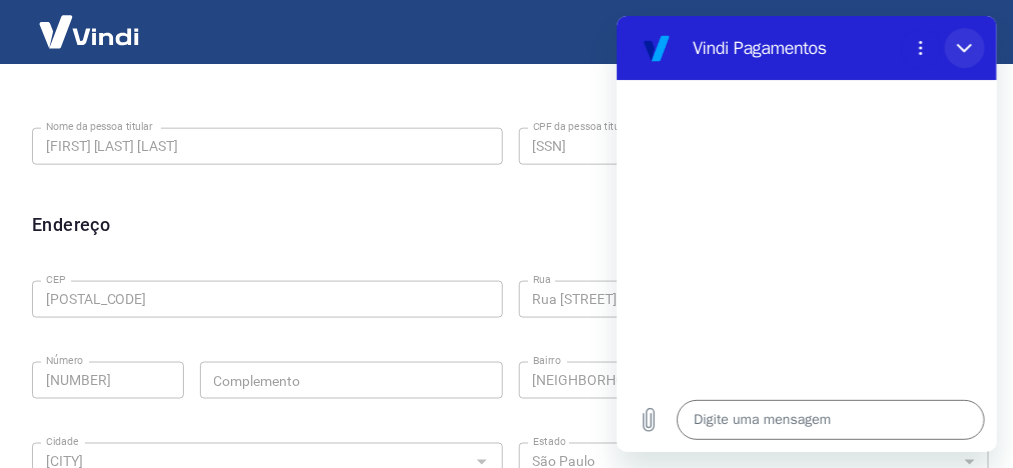 click 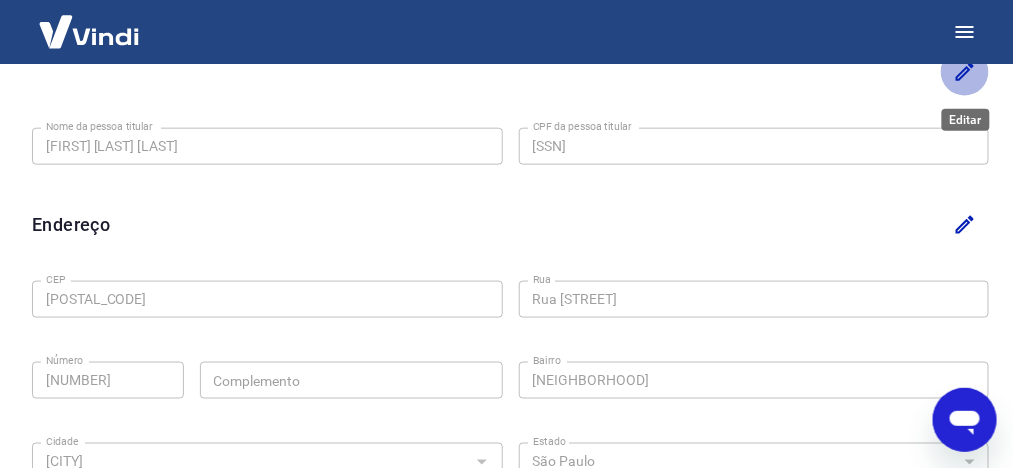 click 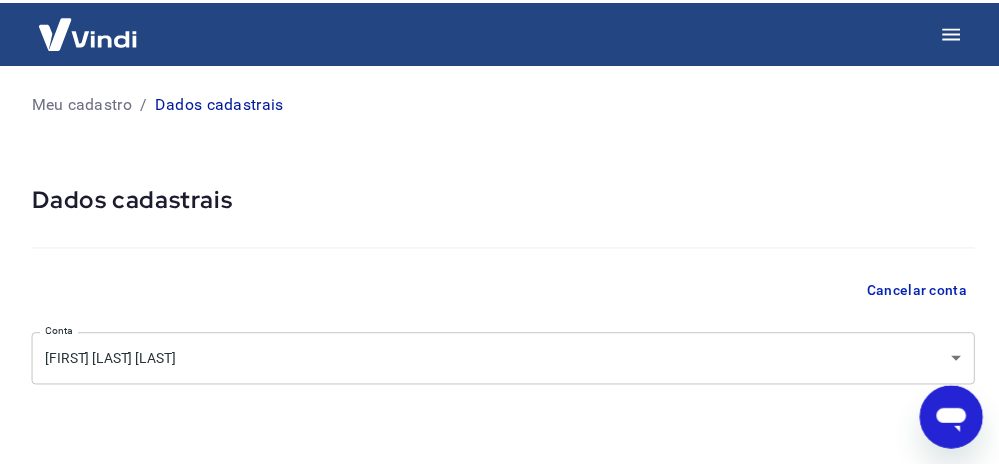 scroll, scrollTop: 100, scrollLeft: 0, axis: vertical 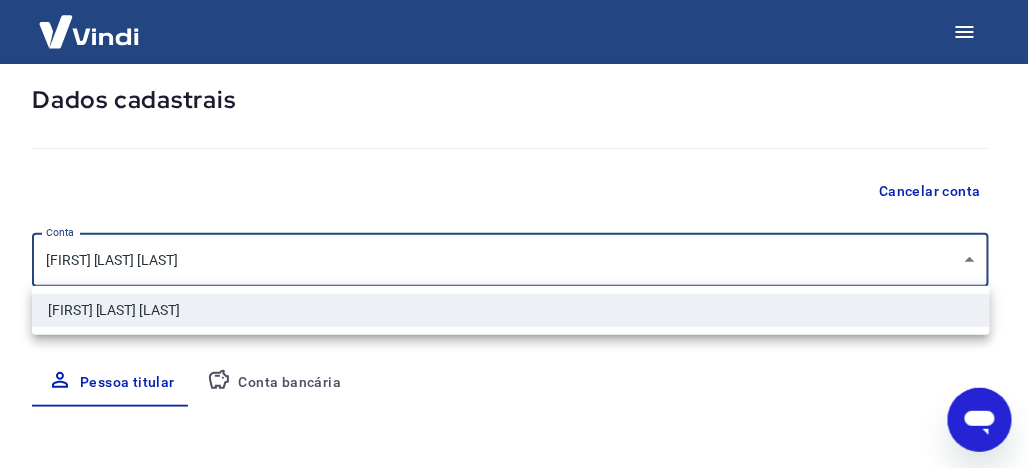 click on "Meu cadastro / Dados cadastrais Dados cadastrais Cancelar conta Conta [FIRST] [LAST] [LAST] [object Object] Conta Pessoa titular Conta bancária Nome da pessoa titular [FIRST] [LAST] [LAST] Nome da pessoa titular CPF da pessoa titular [SSN] CPF da pessoa titular Atenção! Seus recebimentos podem ficar temporariamente bloqueados se o nome da pessoa titular for editado. Isso ocorre devido a uma rápida validação automática que fazemos do novo nome informado como medida de segurança para garantir a autenticidade da pessoa titular da conta. Em alguns casos, poderá ser solicitado que você envie um documento para comprovação.
Após o novo nome ser validado, os recebimentos serão desbloqueados e a conta poderá continuar operando normalmente na Vindi. Salvar Cancelar Endereço CEP [POSTAL_CODE] CEP Rua Rua [STREET] Rua Número [NUMBER] Número Complemento Complemento Bairro [NEIGHBORHOOD] Bairro Cidade [CITY] Cidade Estado Acre Alagoas Amapá Amazonas Bahia Ceará" at bounding box center [514, 134] 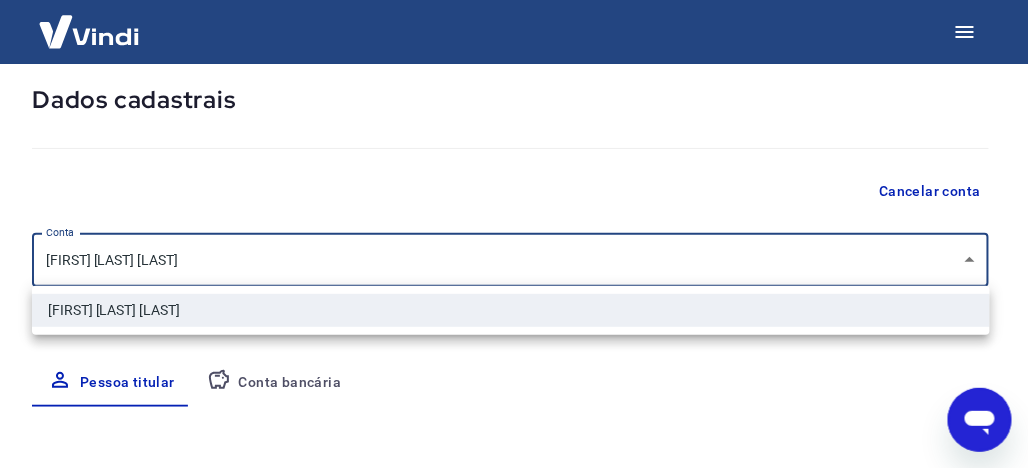 click at bounding box center [514, 234] 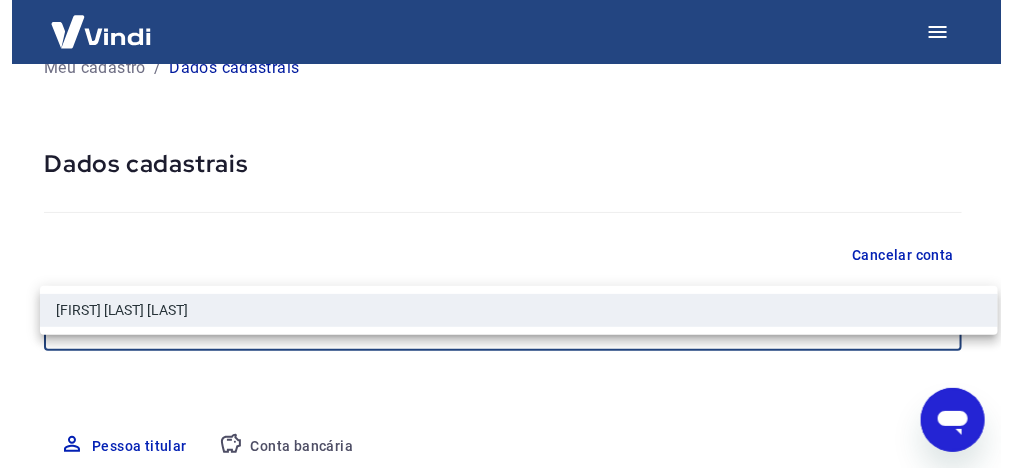 scroll, scrollTop: 100, scrollLeft: 0, axis: vertical 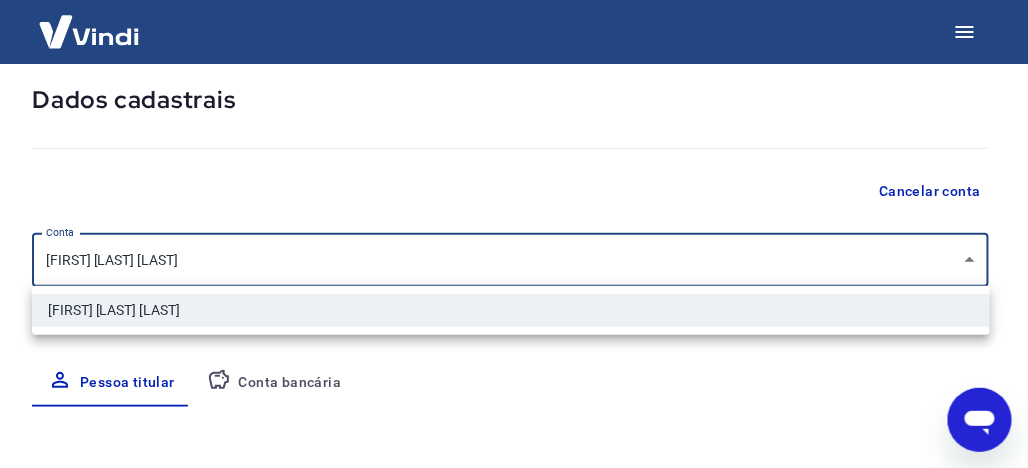 click at bounding box center (514, 234) 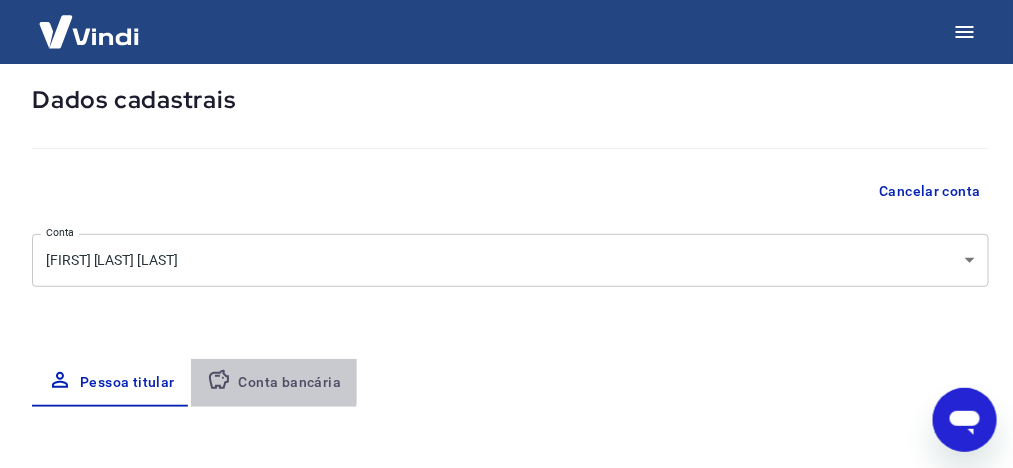click on "Conta bancária" at bounding box center (274, 383) 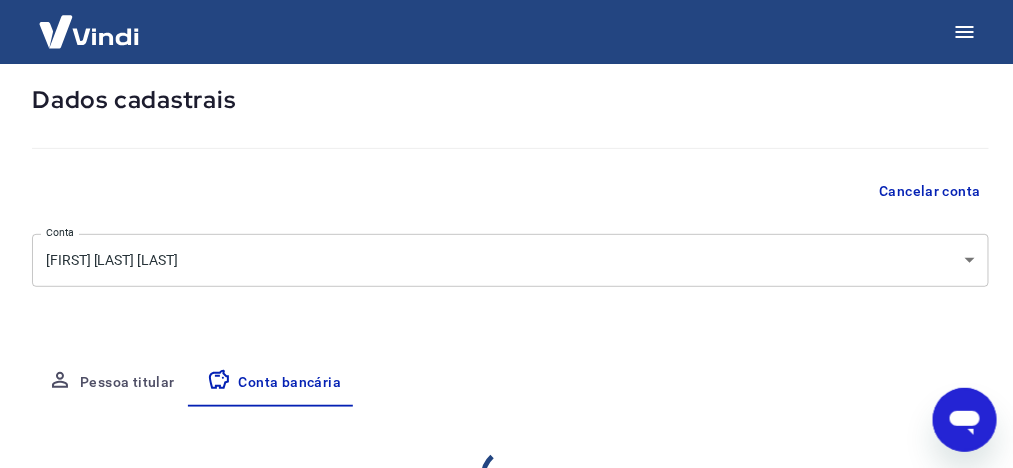 select on "1" 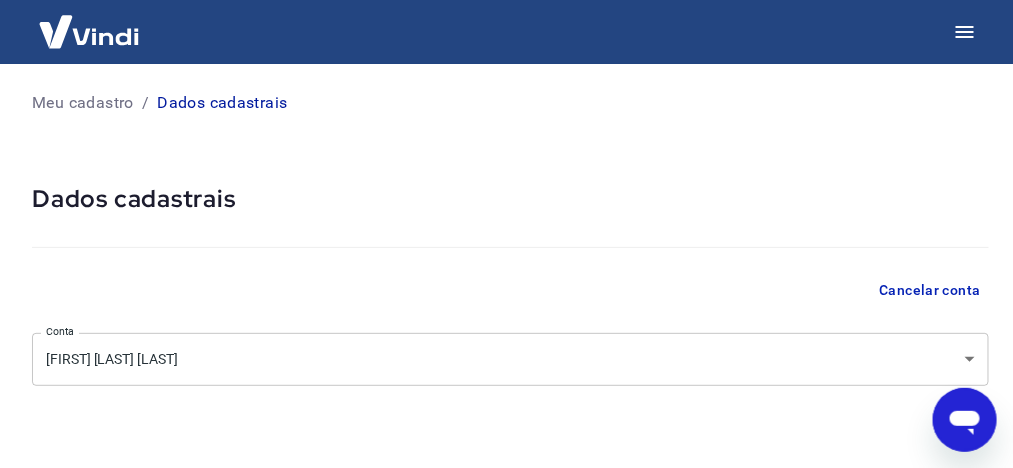 scroll, scrollTop: 0, scrollLeft: 0, axis: both 